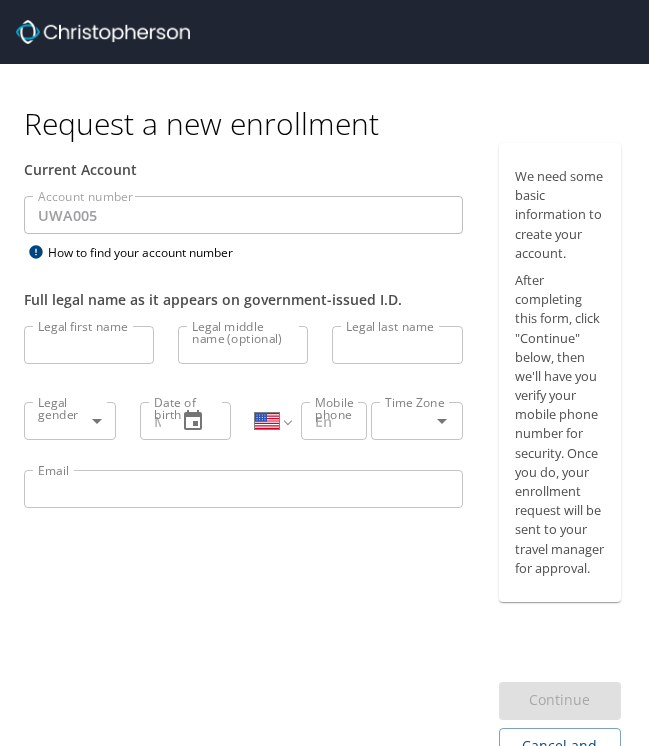 select on "US" 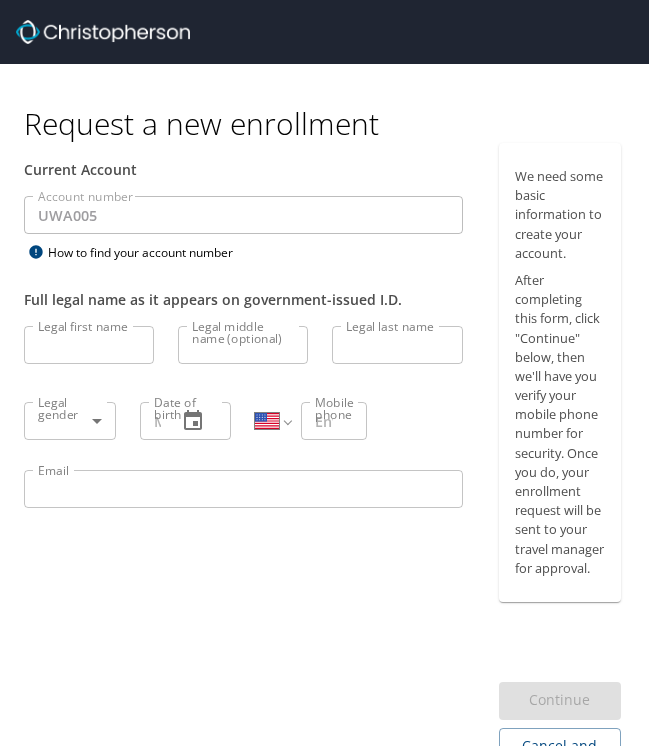 click on "Legal first name" at bounding box center [89, 345] 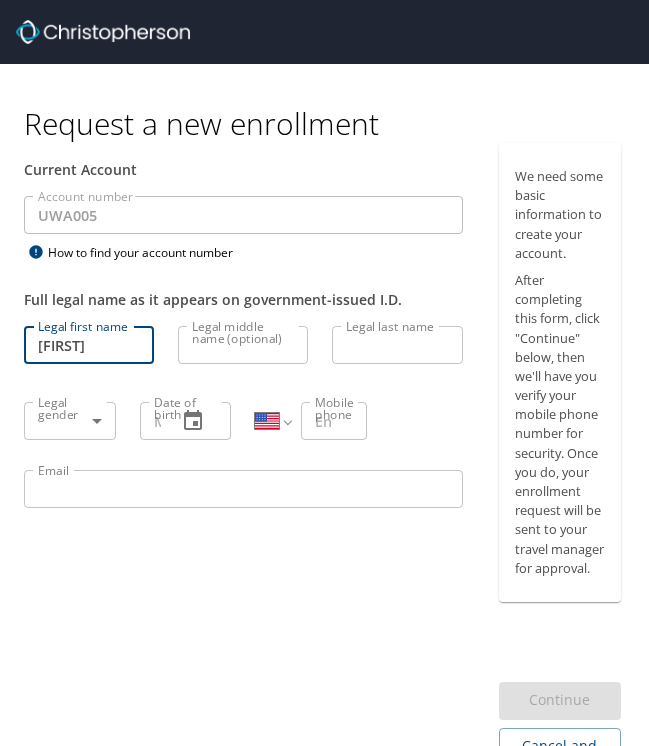 type on "[FIRST]" 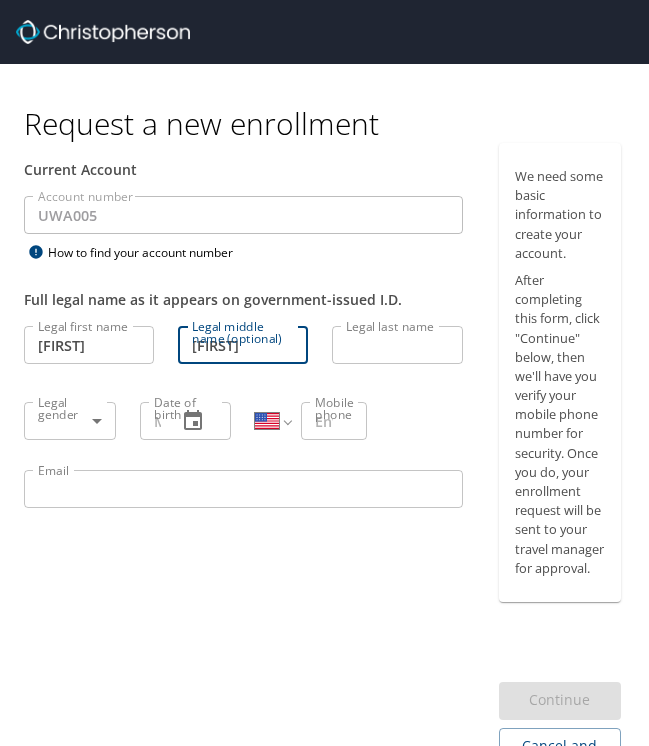 type on "[FIRST]" 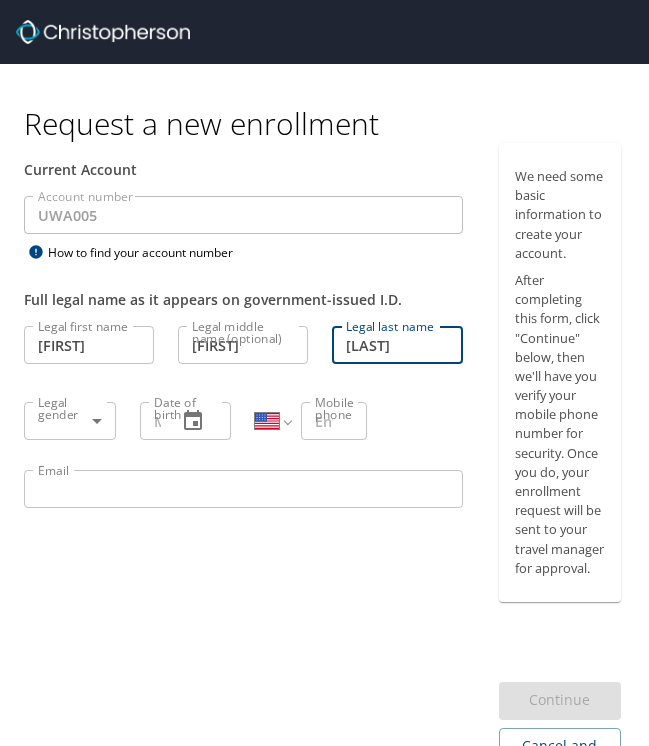 type on "[LAST]" 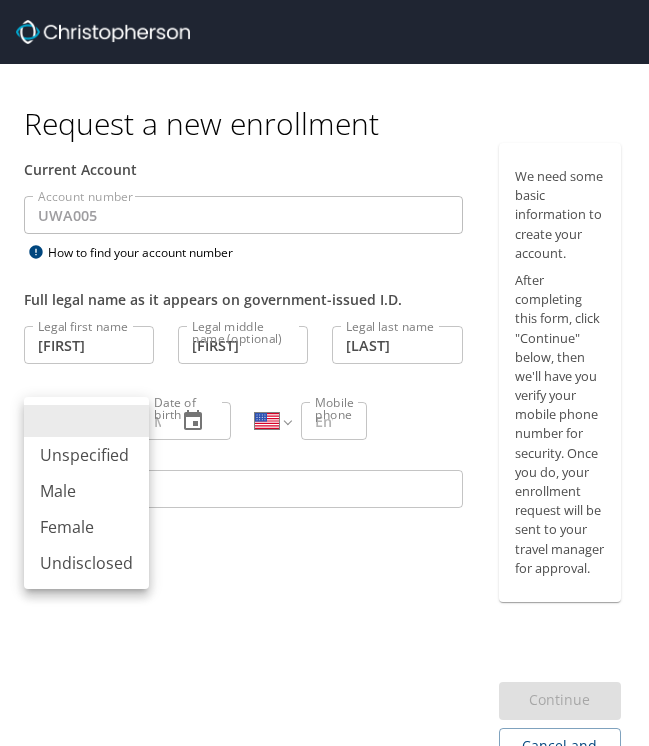 click on "Female" at bounding box center (86, 527) 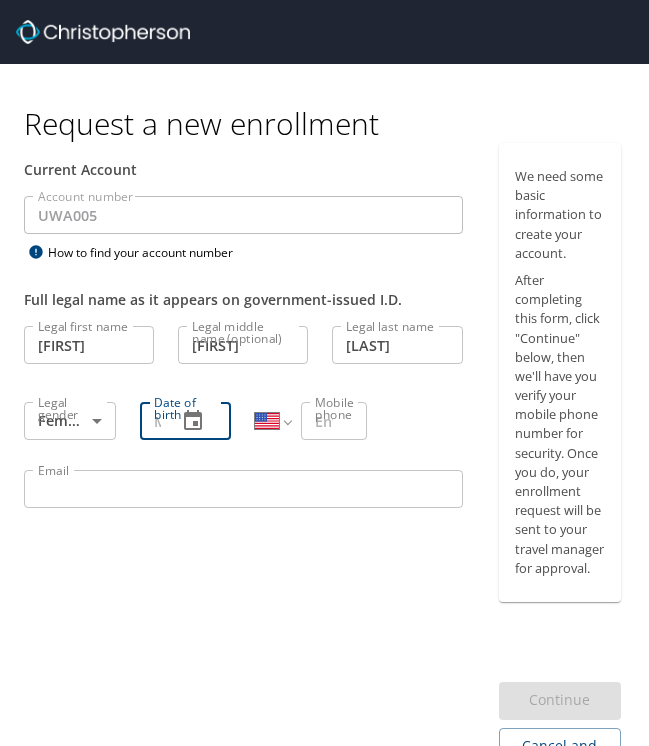 click on "Date of birth" at bounding box center (151, 421) 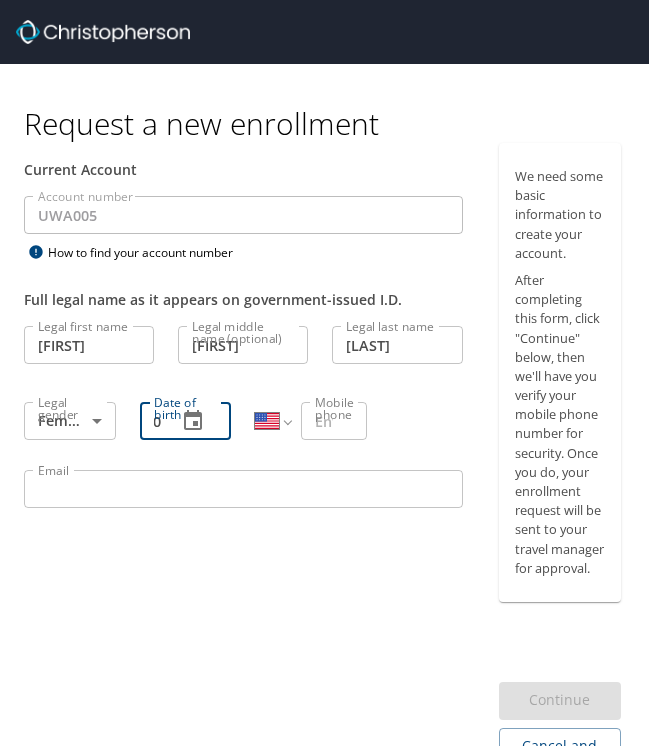 scroll, scrollTop: 0, scrollLeft: 9, axis: horizontal 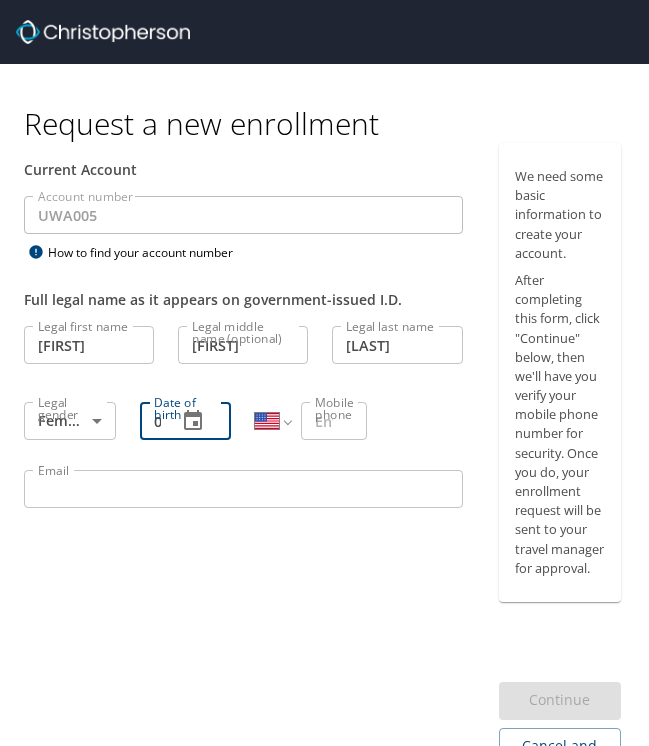 click at bounding box center [193, 421] 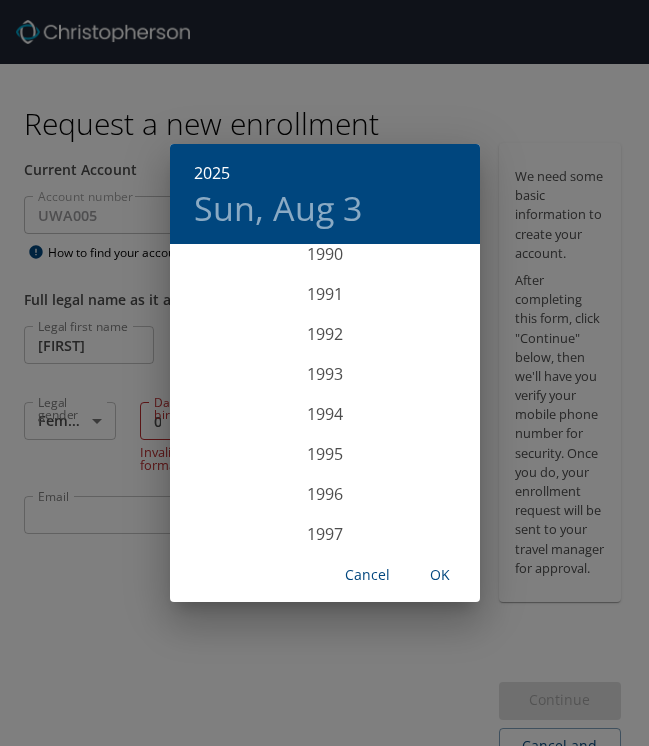 scroll, scrollTop: 3741, scrollLeft: 0, axis: vertical 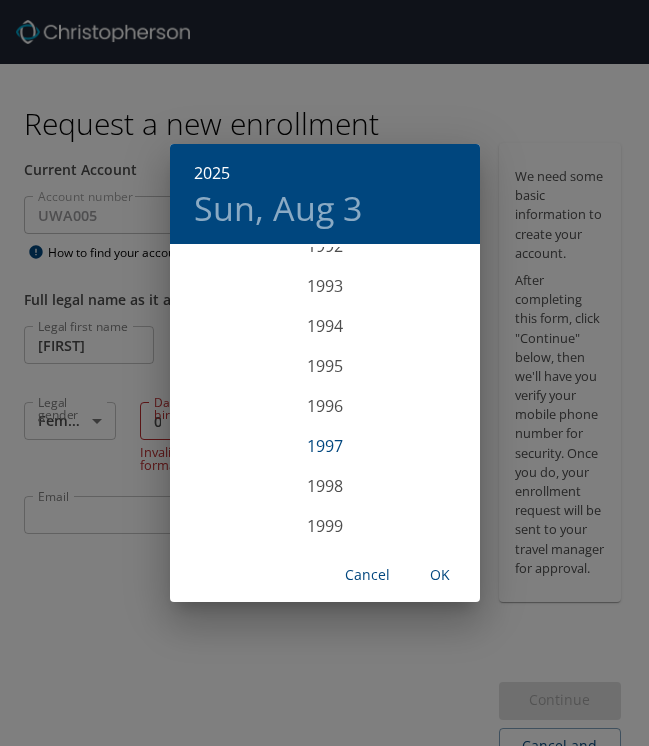 click on "1997" at bounding box center (325, 446) 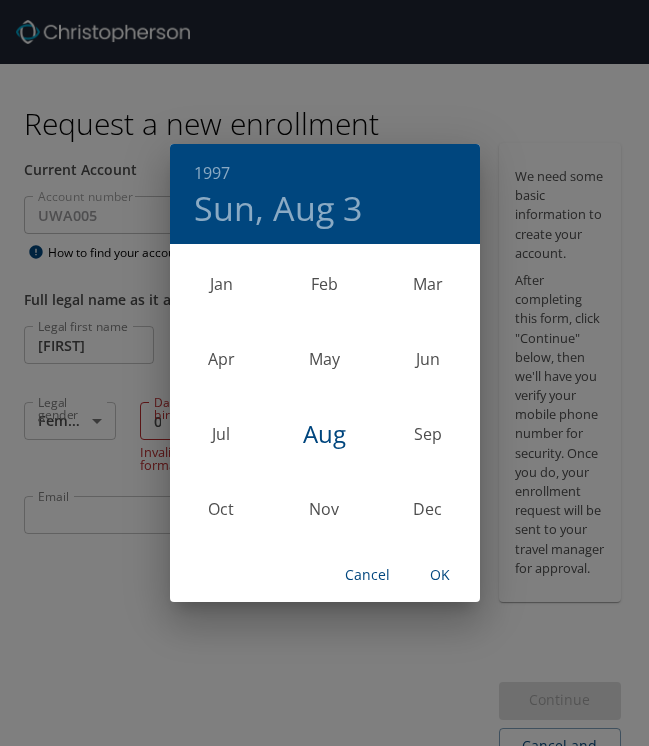 click on "Aug" at bounding box center [324, 434] 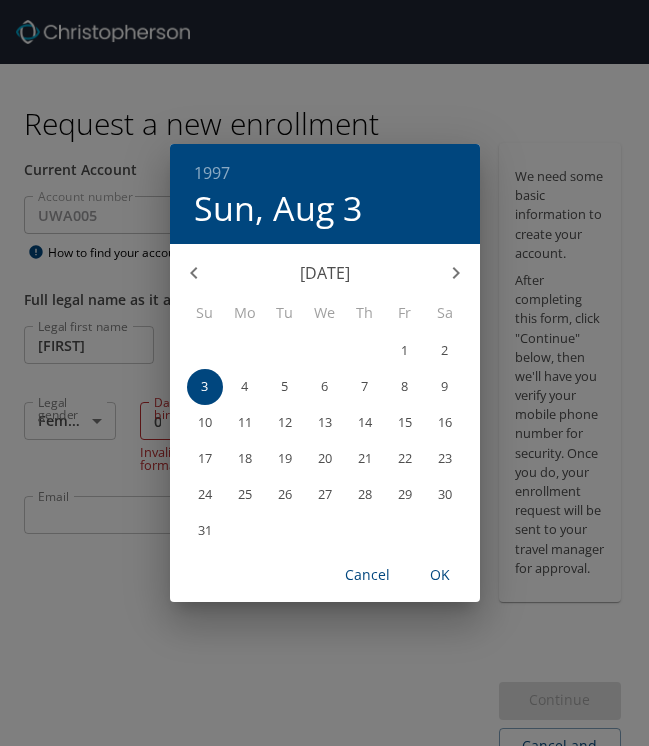 click on "20" at bounding box center [325, 458] 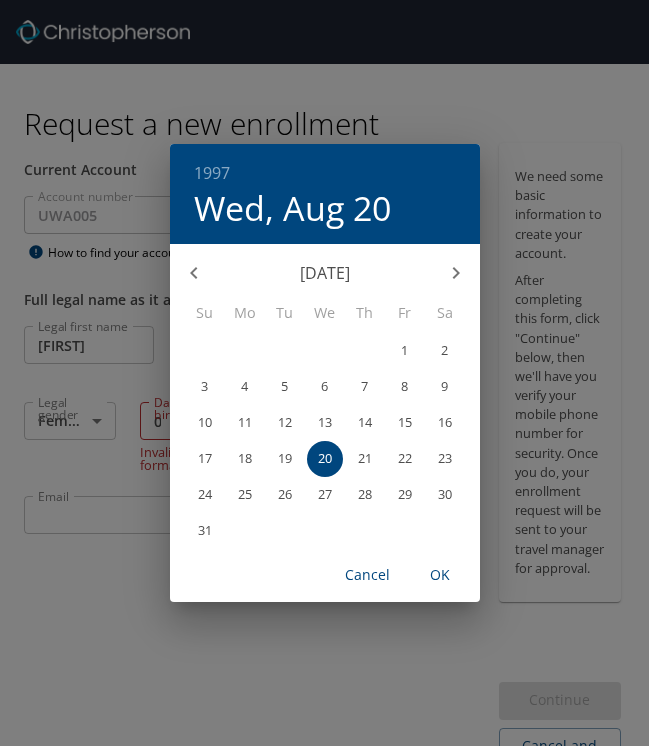 click on "OK" at bounding box center (440, 575) 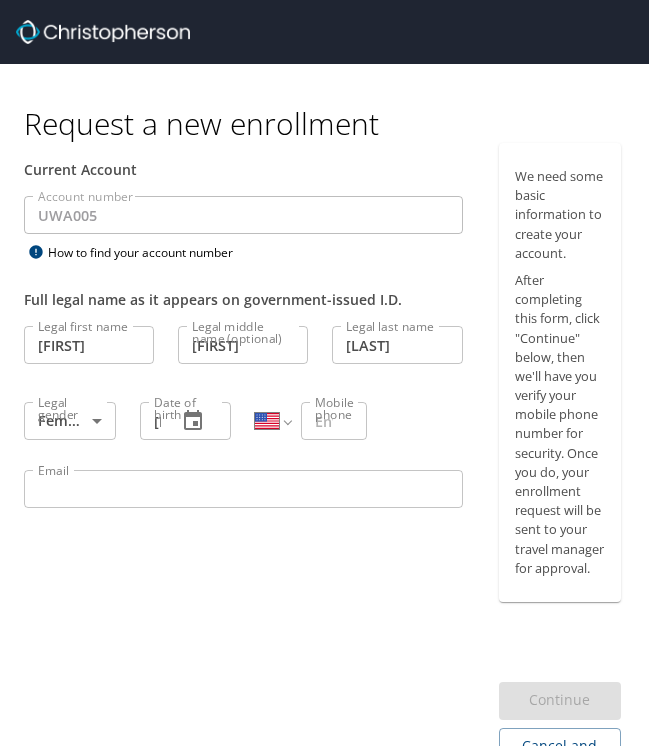 click on "Mobile phone" at bounding box center [324, 421] 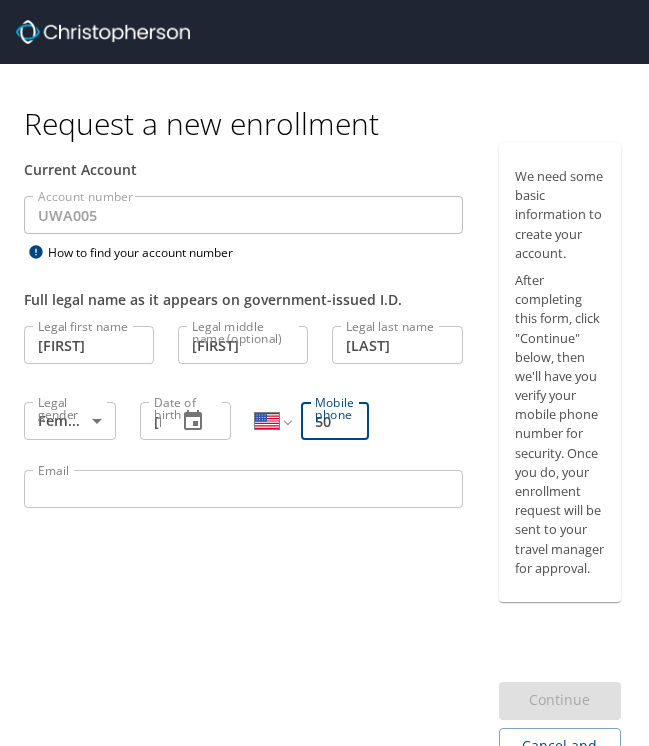 scroll, scrollTop: 0, scrollLeft: 0, axis: both 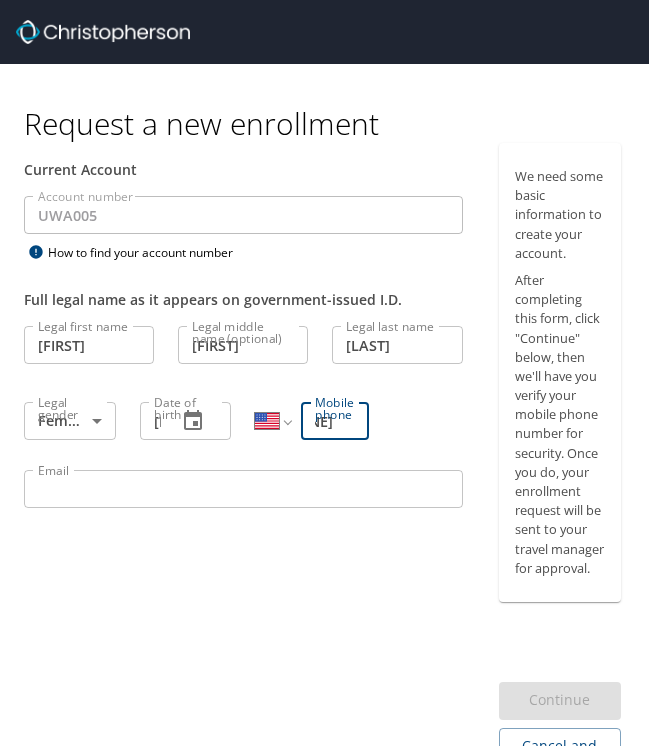 type on "[PHONE]" 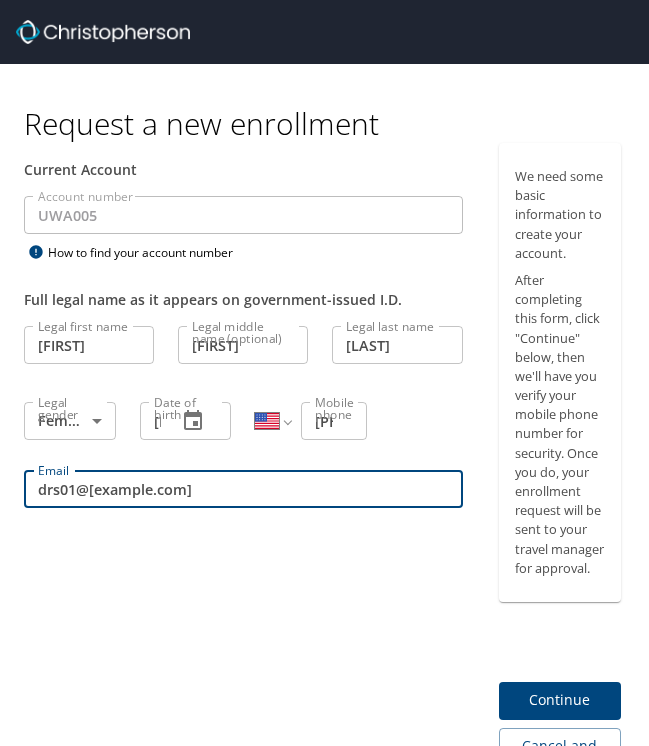 type on "drs01@[example.com]" 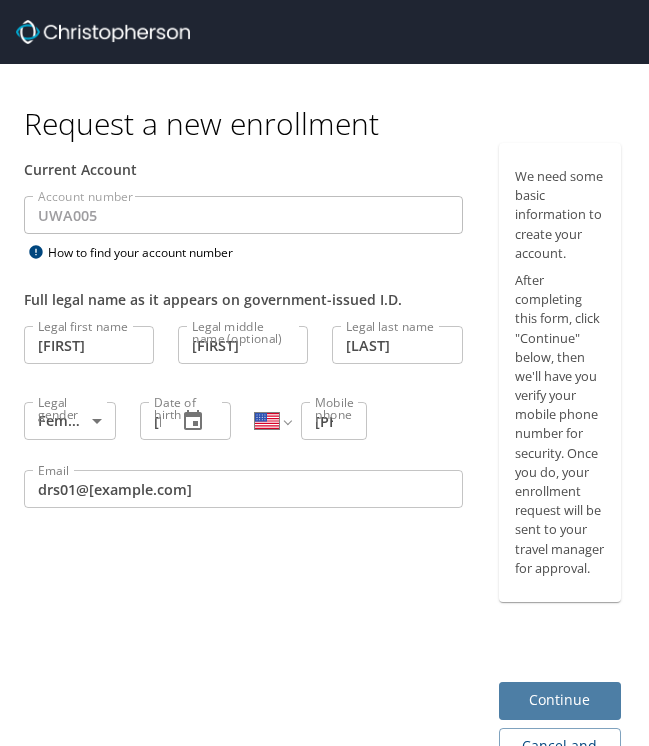 click on "Continue" at bounding box center (560, 700) 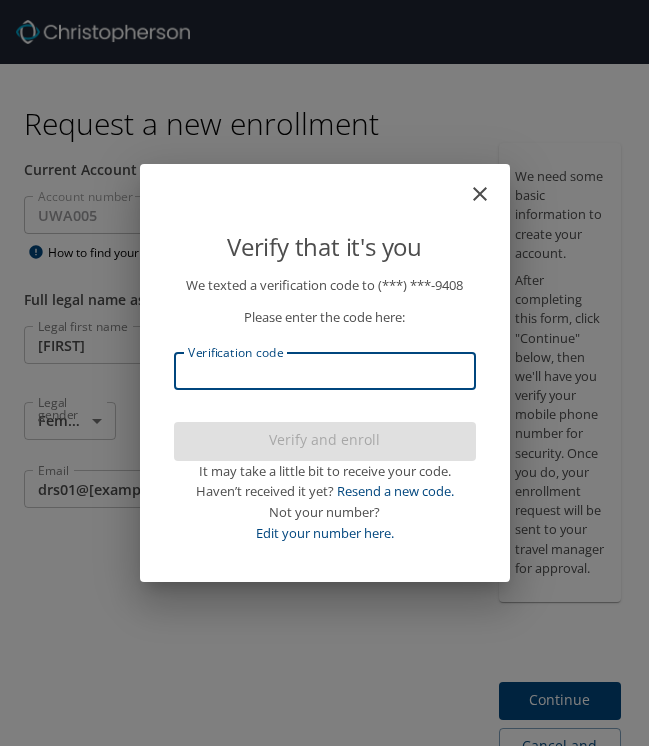 click on "Verification code" at bounding box center (325, 371) 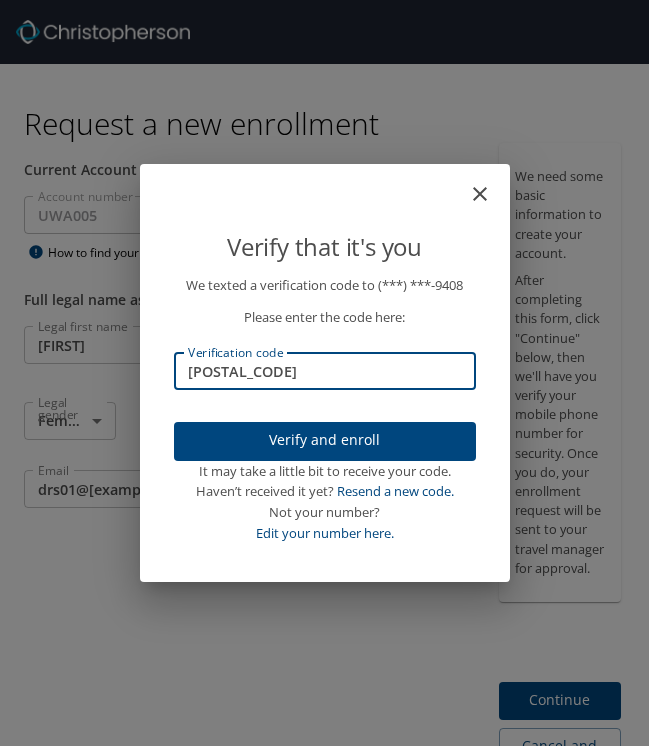 type on "[POSTAL_CODE]" 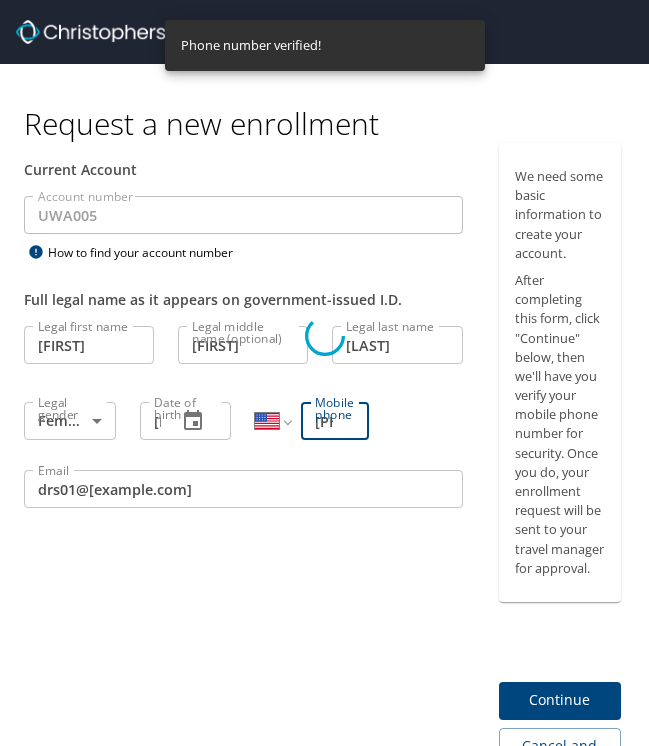 scroll, scrollTop: 0, scrollLeft: 0, axis: both 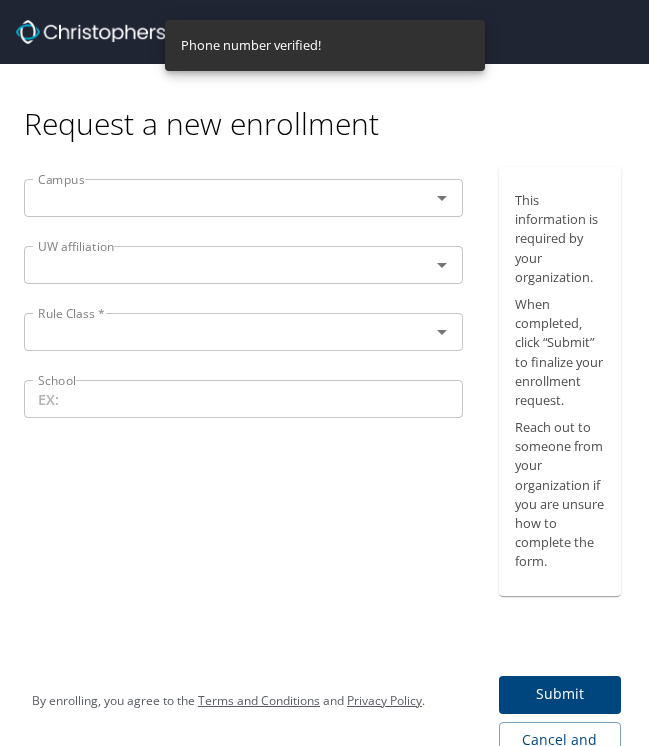click at bounding box center [214, 198] 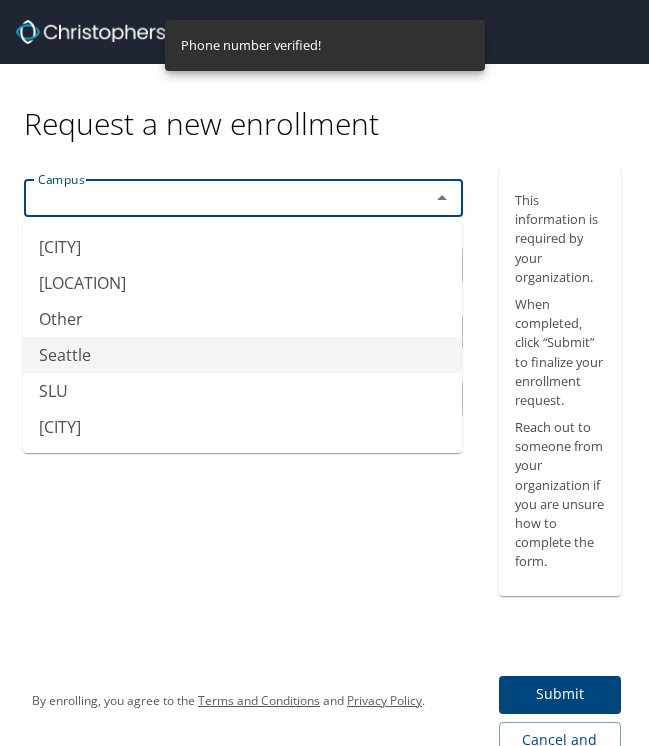 click on "Seattle" at bounding box center (242, 355) 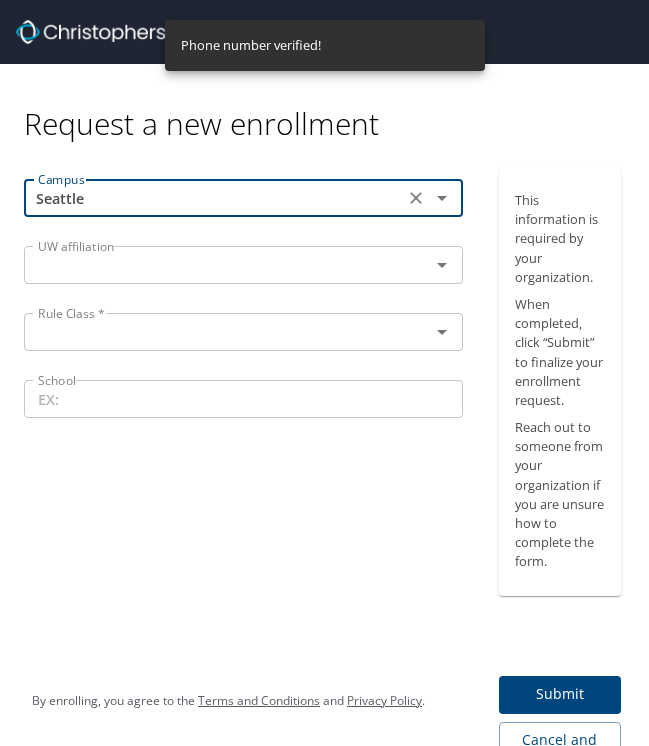 click at bounding box center (214, 265) 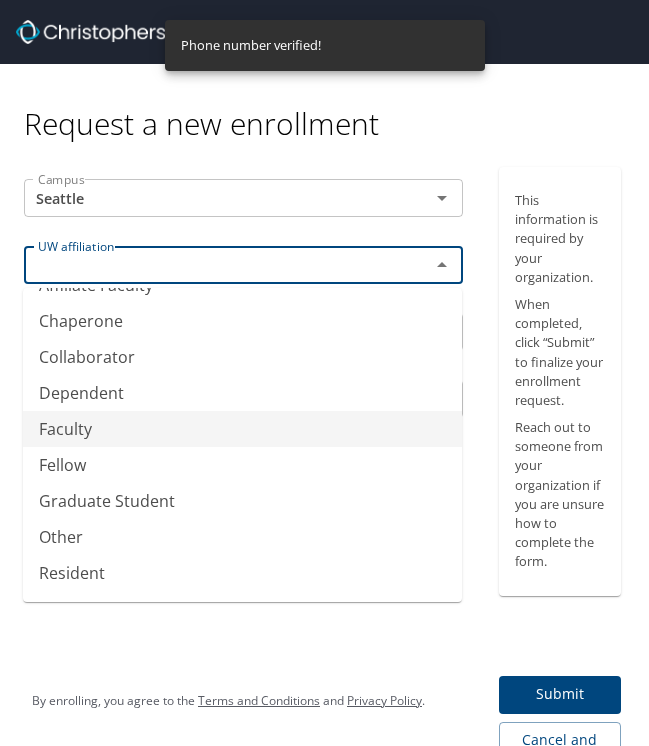 scroll, scrollTop: 97, scrollLeft: 0, axis: vertical 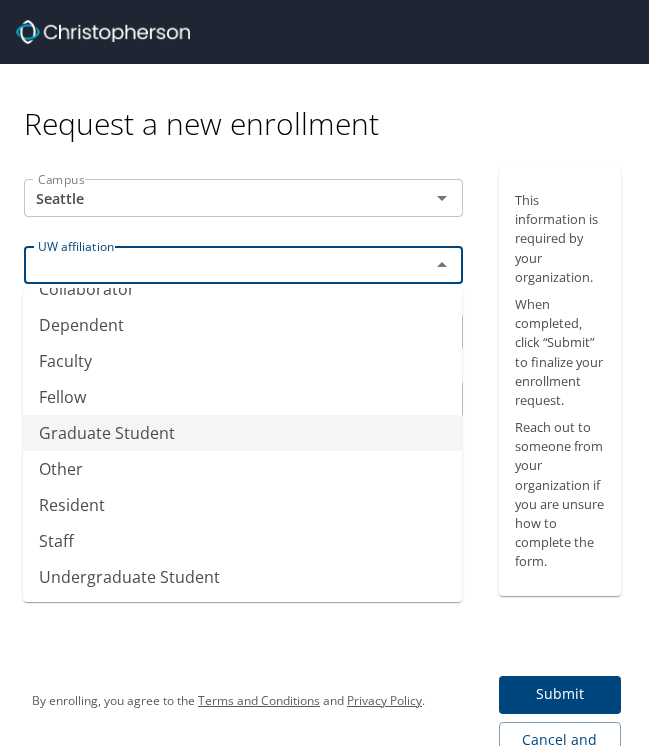 click on "Graduate Student" at bounding box center [242, 433] 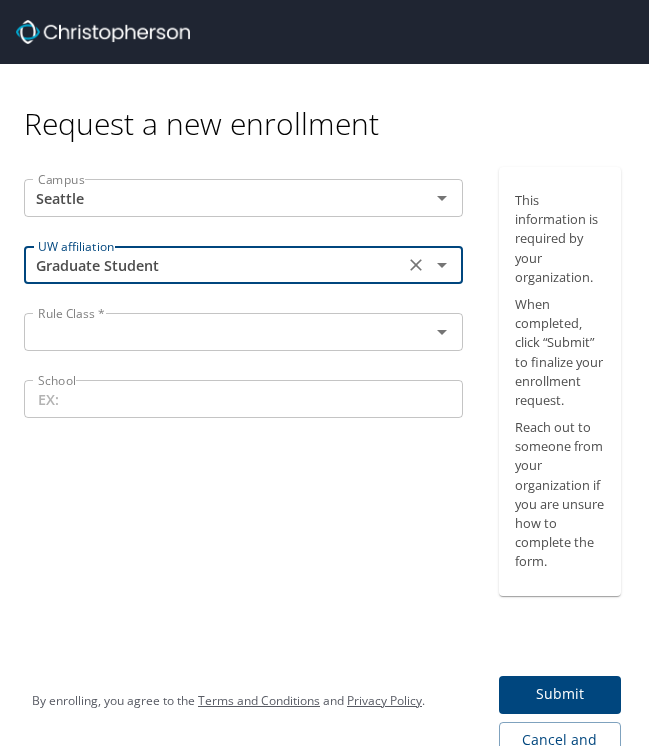 click on "Graduate Student" at bounding box center [214, 265] 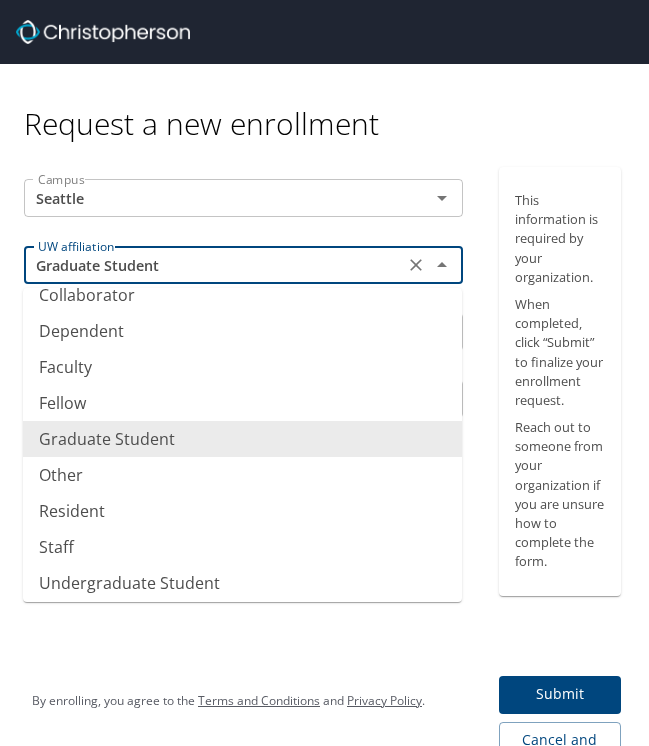 scroll, scrollTop: 97, scrollLeft: 0, axis: vertical 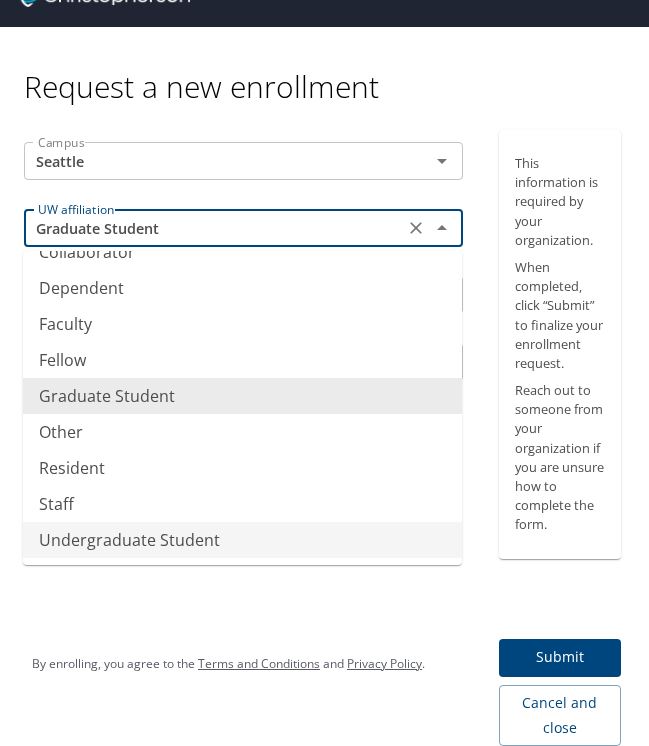 type on "Undergraduate Student" 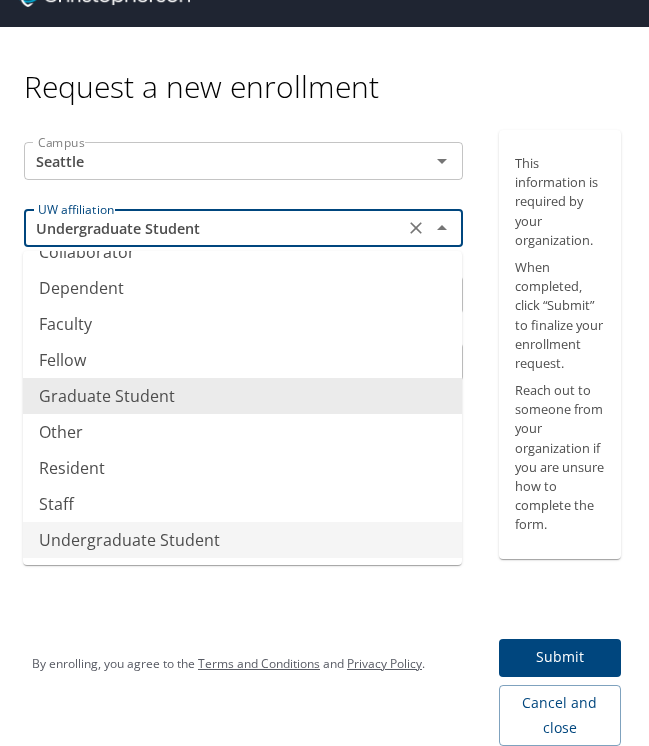 click on "Campus   Seattle Campus   UW affiliation   Undergraduate Student UW affiliation   Rule Class   * Rule Class   *   School   School" at bounding box center (243, 438) 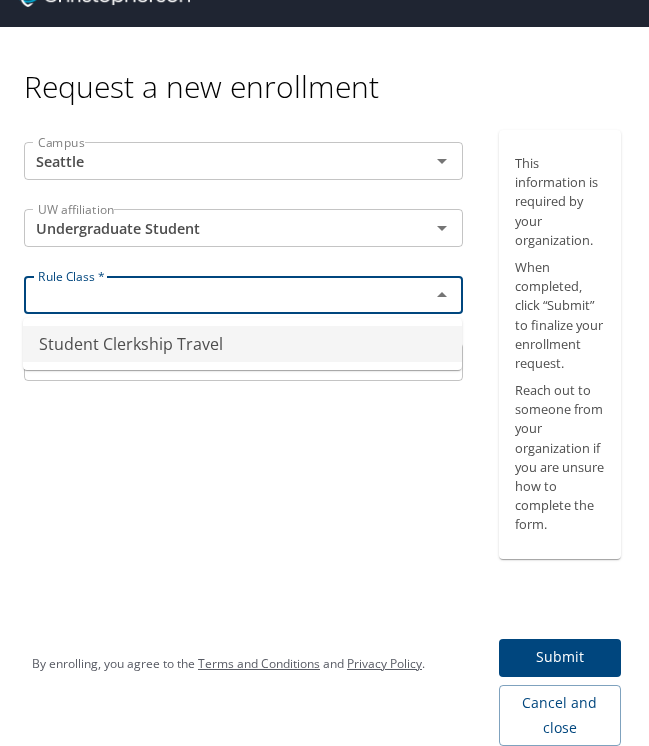 click at bounding box center [214, 295] 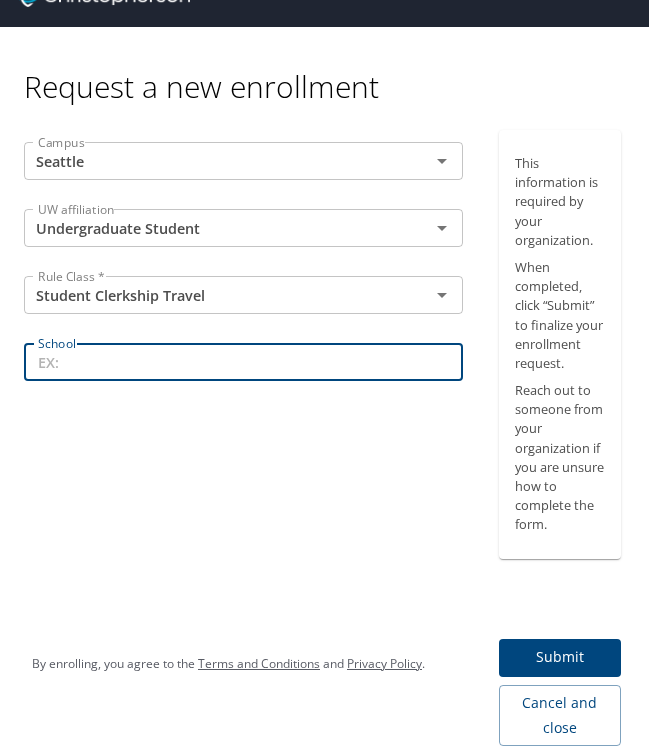 click on "School" at bounding box center (243, 362) 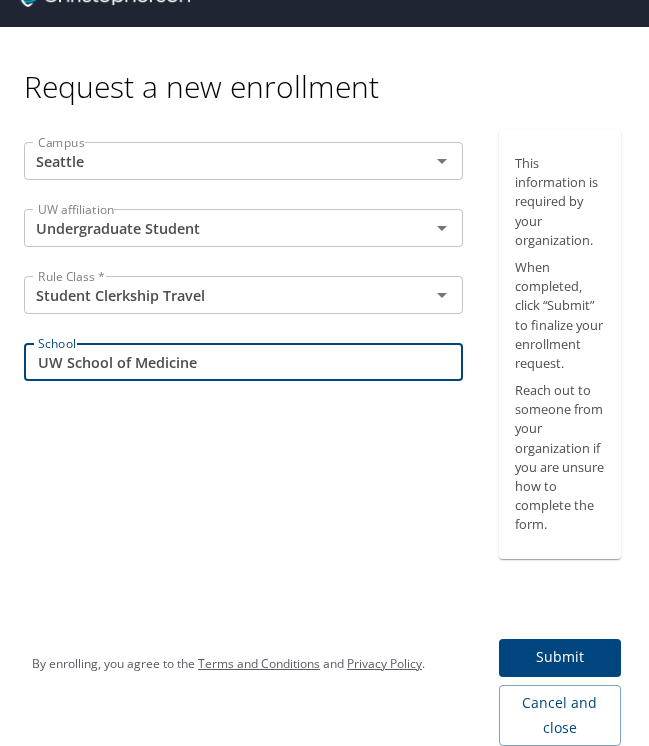 type on "UW School of Medicine" 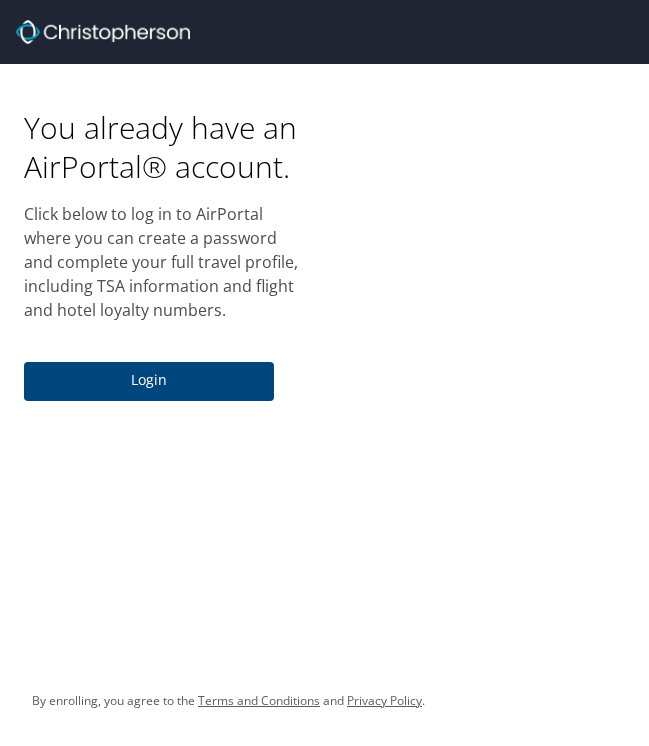 scroll, scrollTop: 0, scrollLeft: 0, axis: both 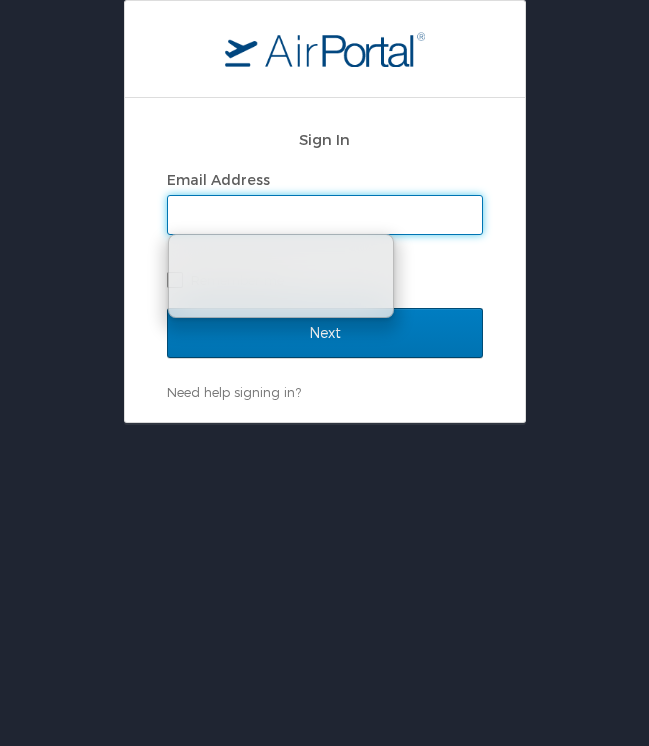click on "Email Address" at bounding box center (325, 215) 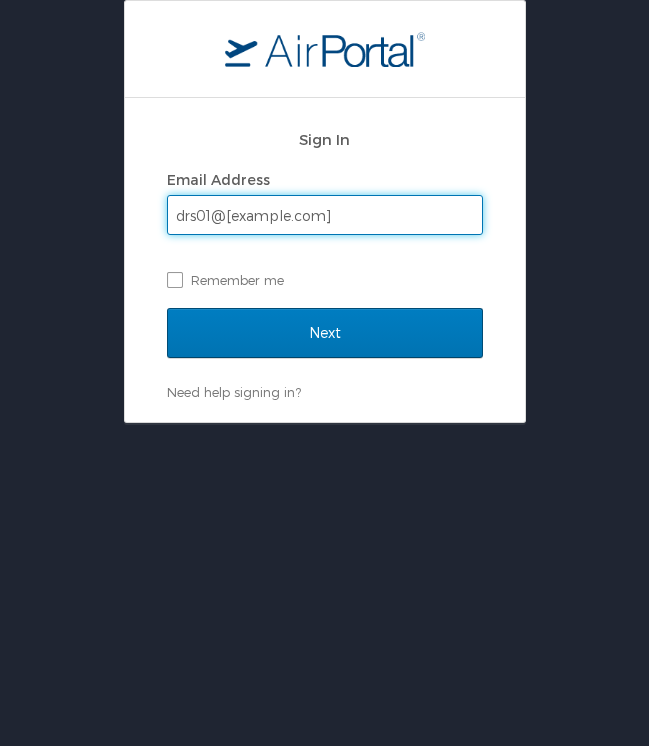 type on "drs01@[example.com]" 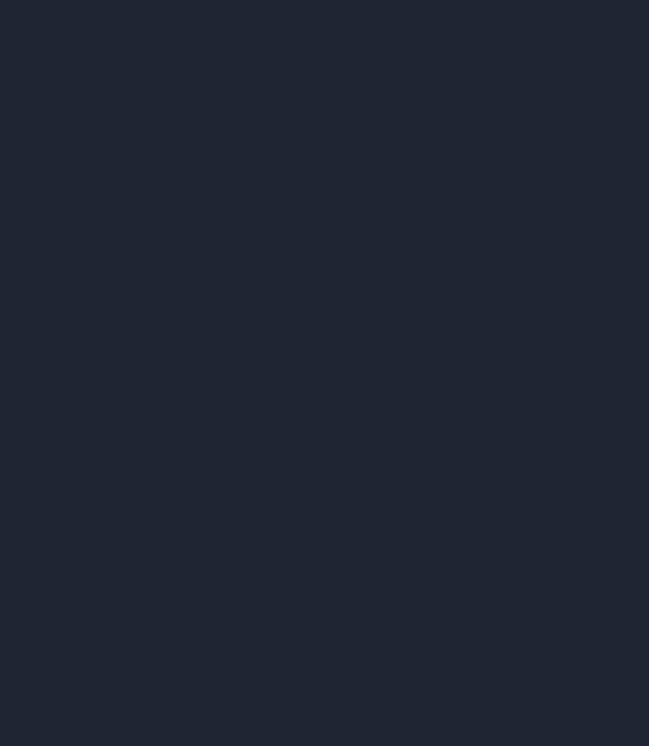 scroll, scrollTop: 0, scrollLeft: 0, axis: both 